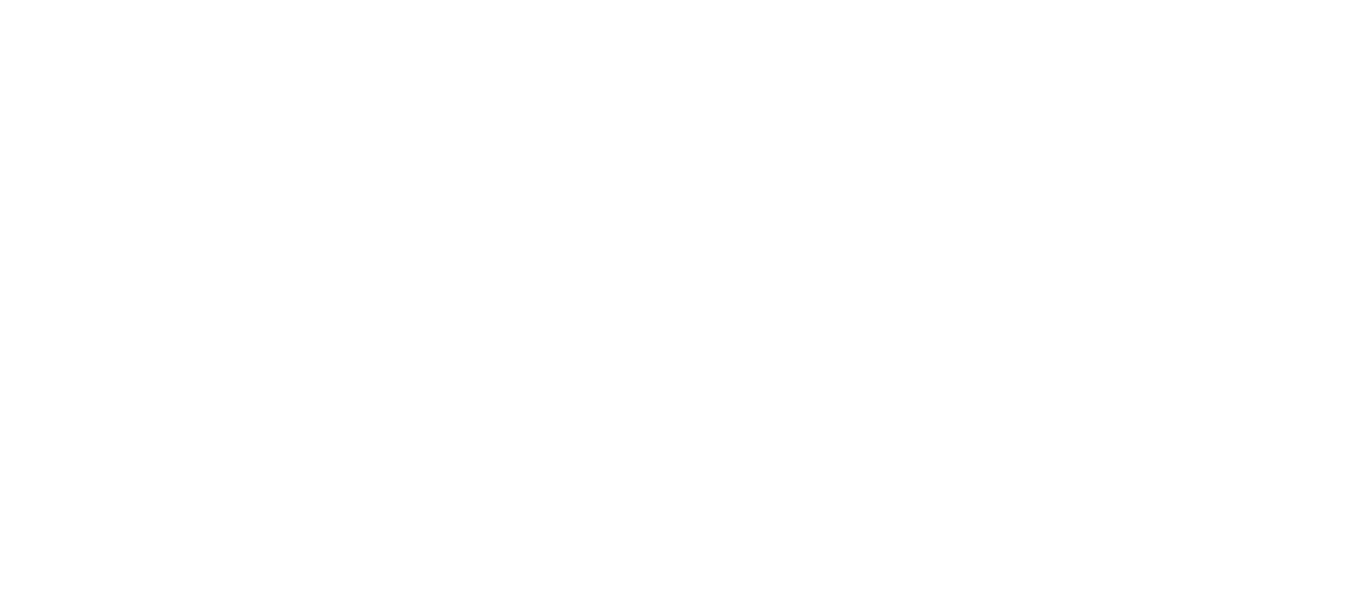 scroll, scrollTop: 0, scrollLeft: 0, axis: both 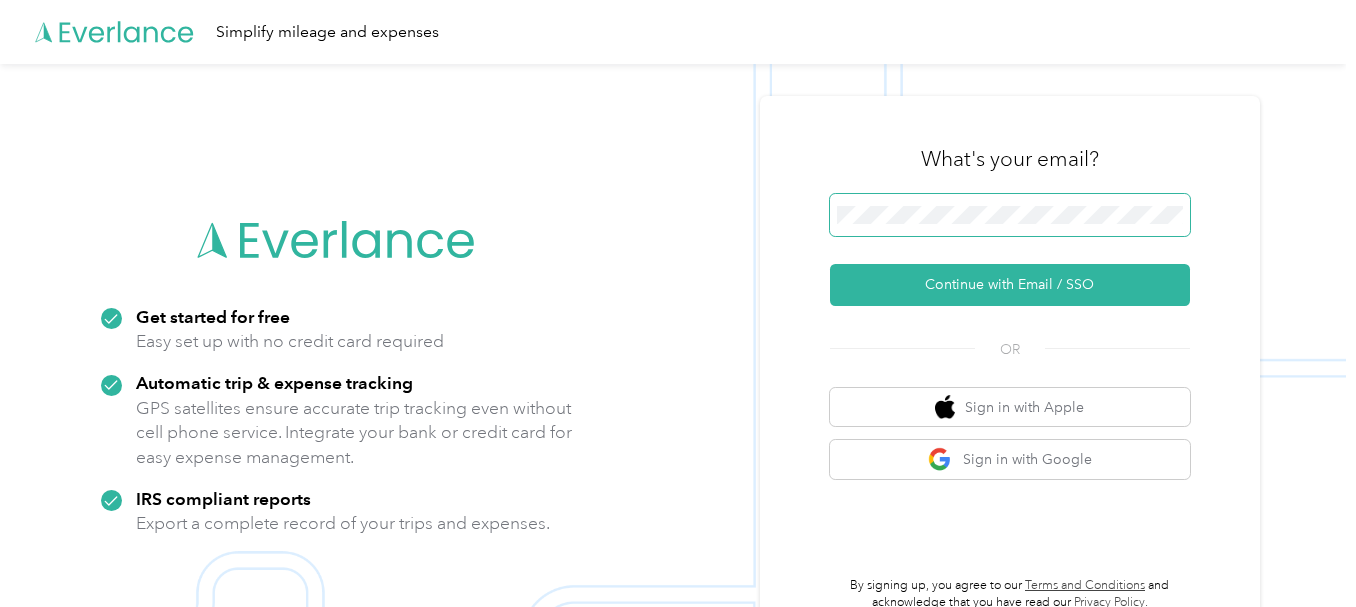 click at bounding box center (1010, 215) 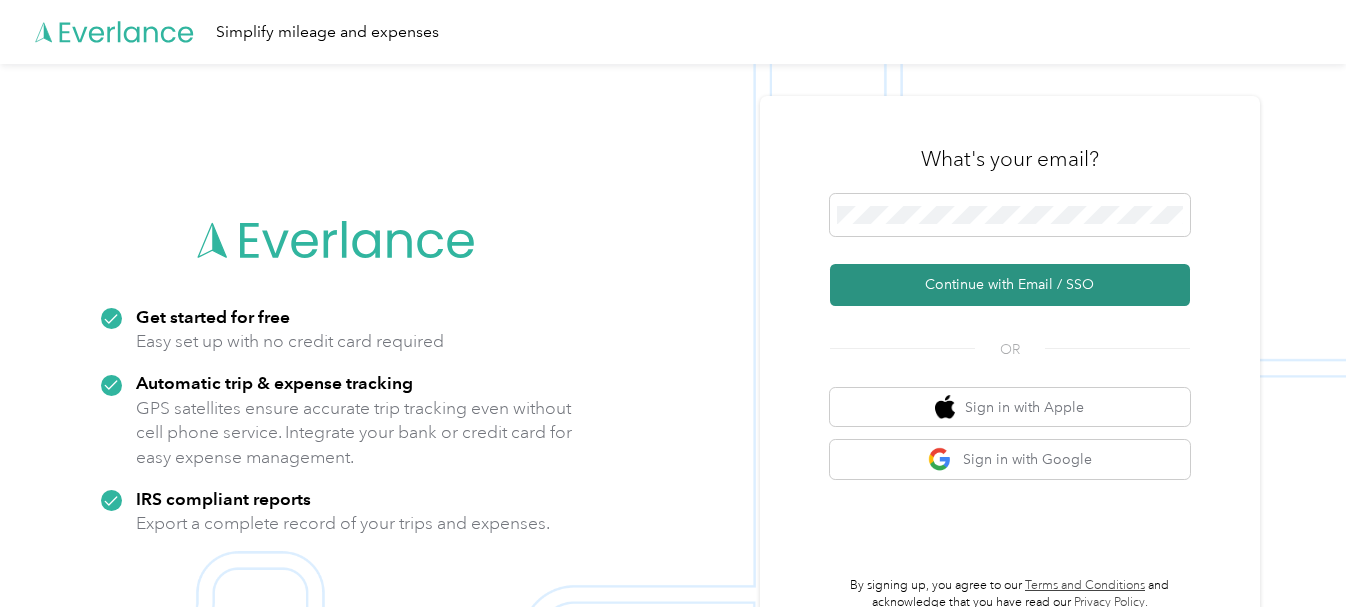 click on "Continue with Email / SSO" at bounding box center (1010, 285) 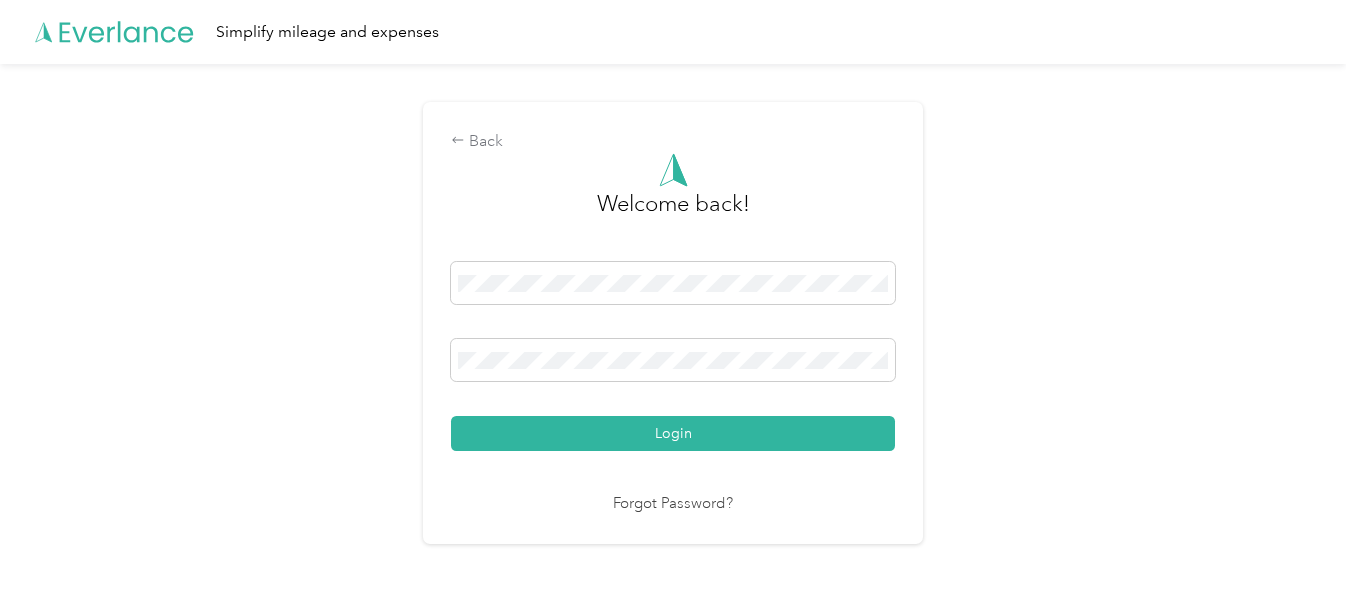 click on "Login" at bounding box center (673, 433) 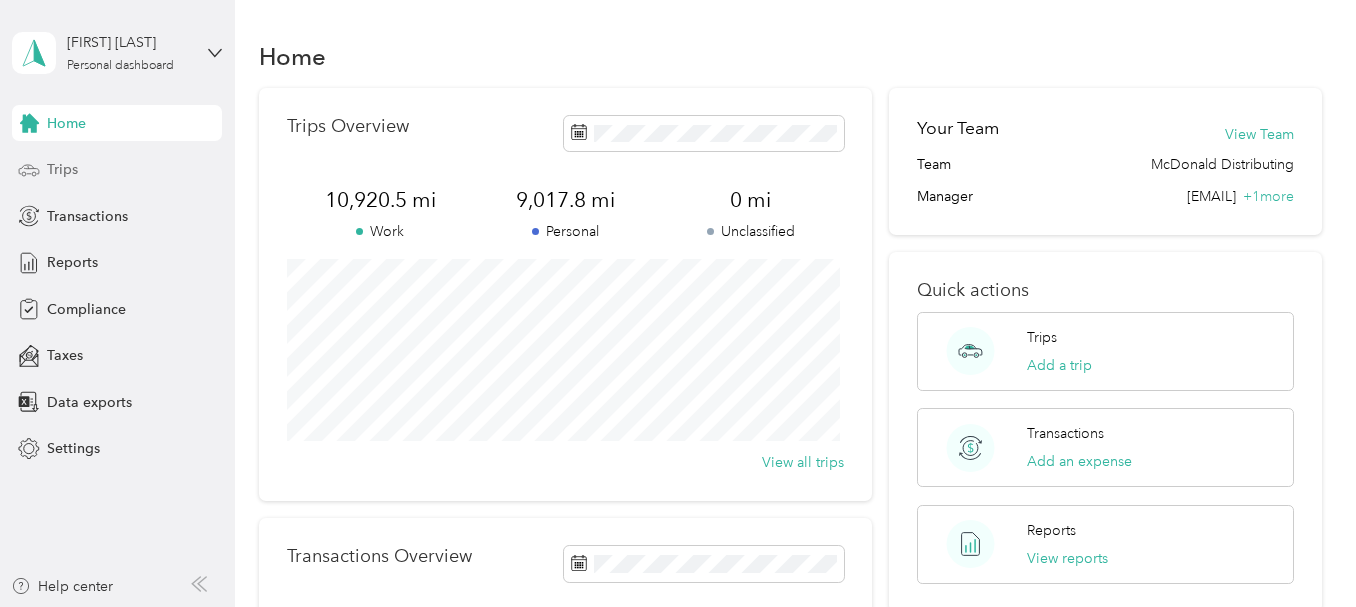 click on "Trips" at bounding box center [62, 169] 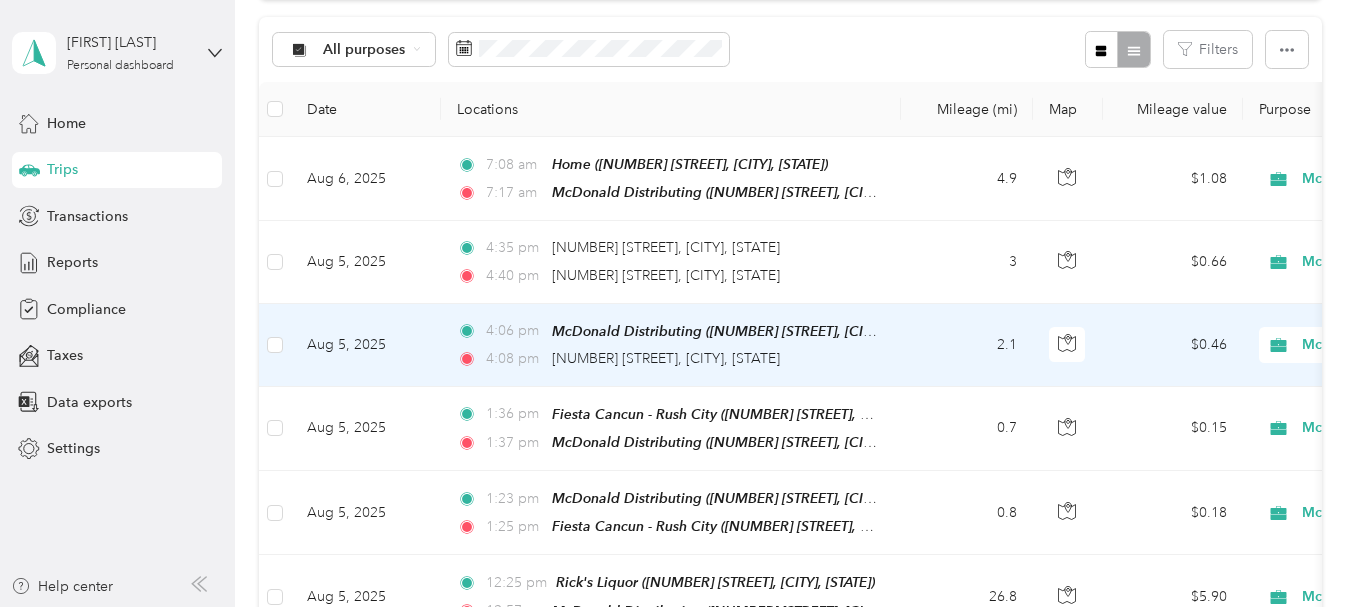 scroll, scrollTop: 0, scrollLeft: 0, axis: both 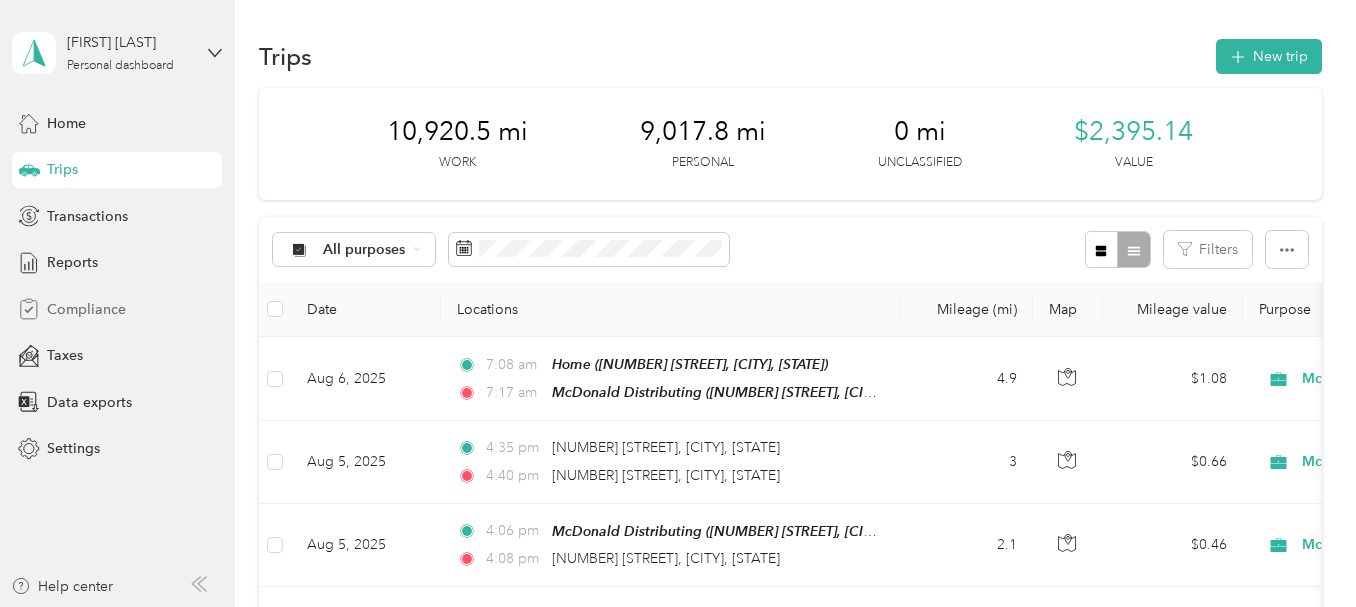 click on "Compliance" at bounding box center [86, 309] 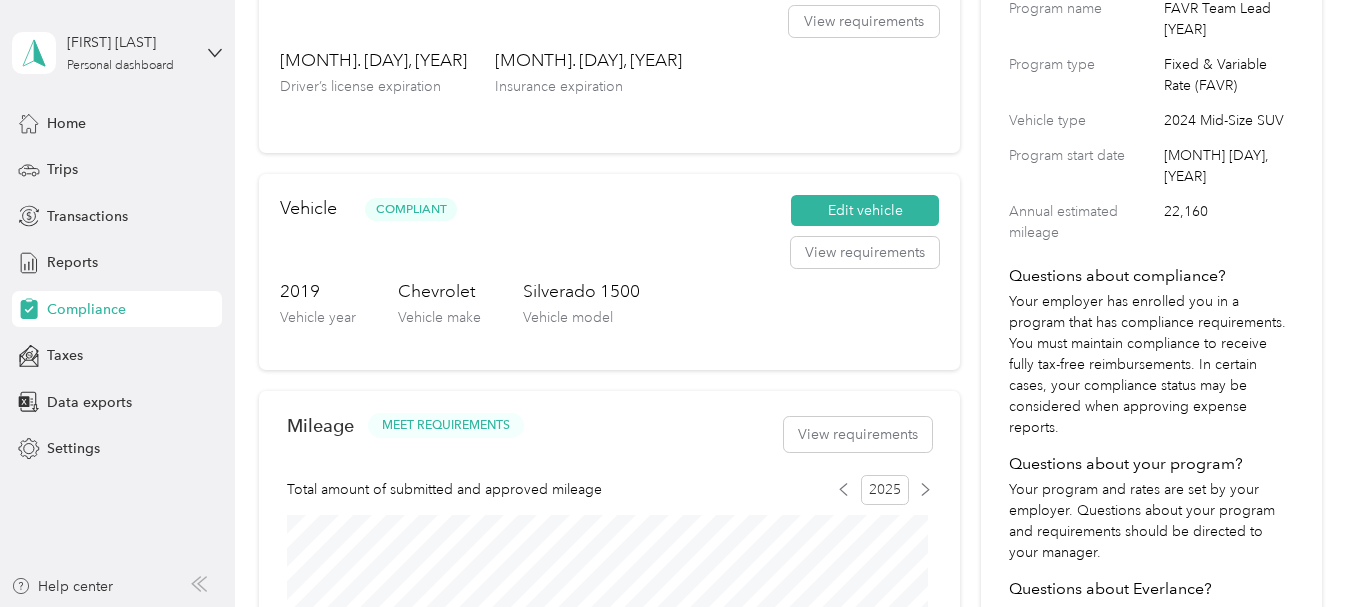 scroll, scrollTop: 300, scrollLeft: 0, axis: vertical 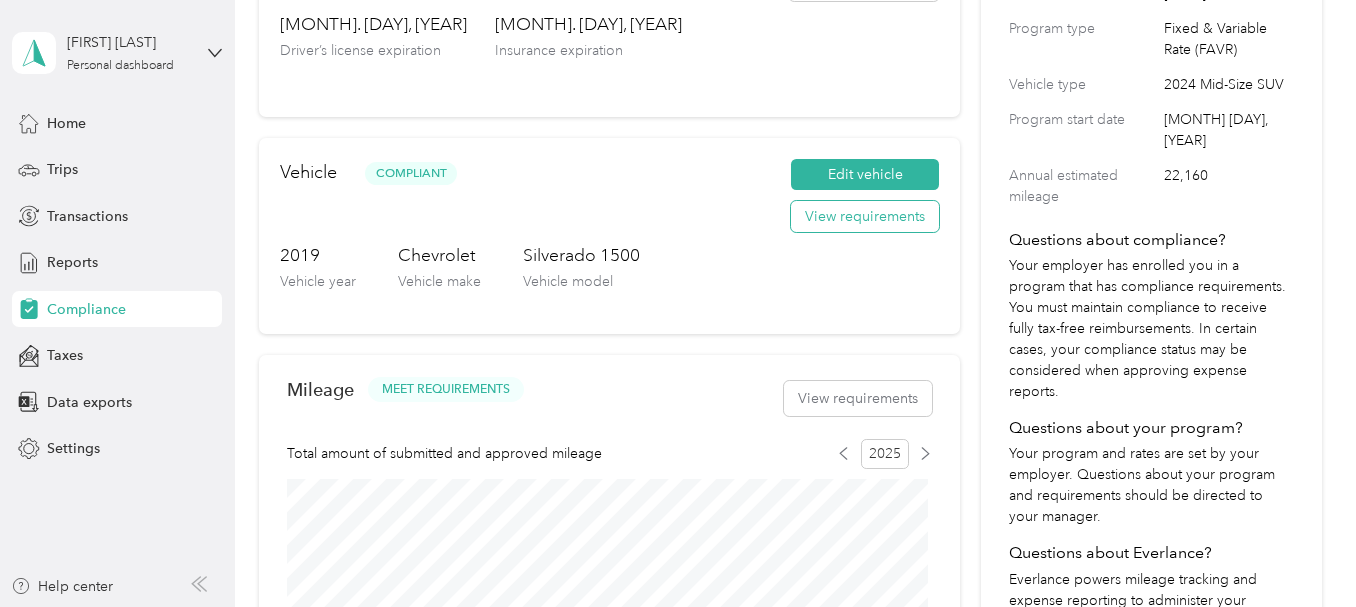 click on "View requirements" at bounding box center [865, 217] 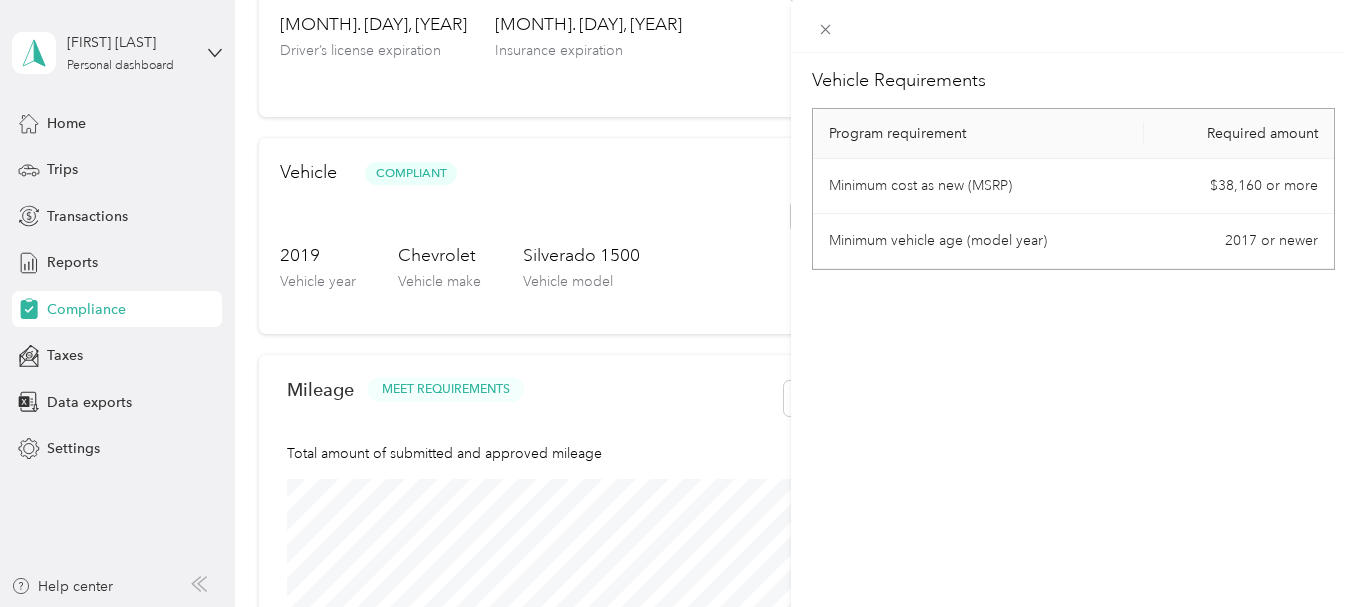 drag, startPoint x: 1100, startPoint y: 381, endPoint x: 1095, endPoint y: 484, distance: 103.121284 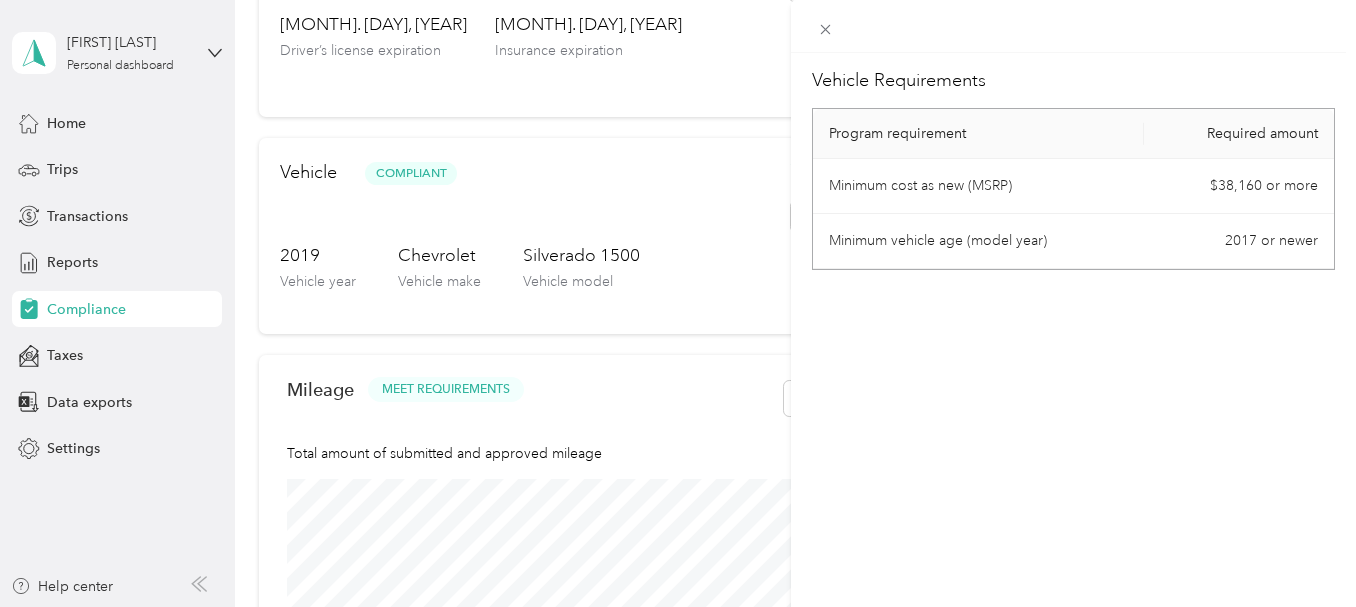click on "Vehicle Requirements Program requirement Required amount     Minimum cost as new (MSRP) $38,160 or more Minimum vehicle age (model year) 2017 or newer" at bounding box center (678, 303) 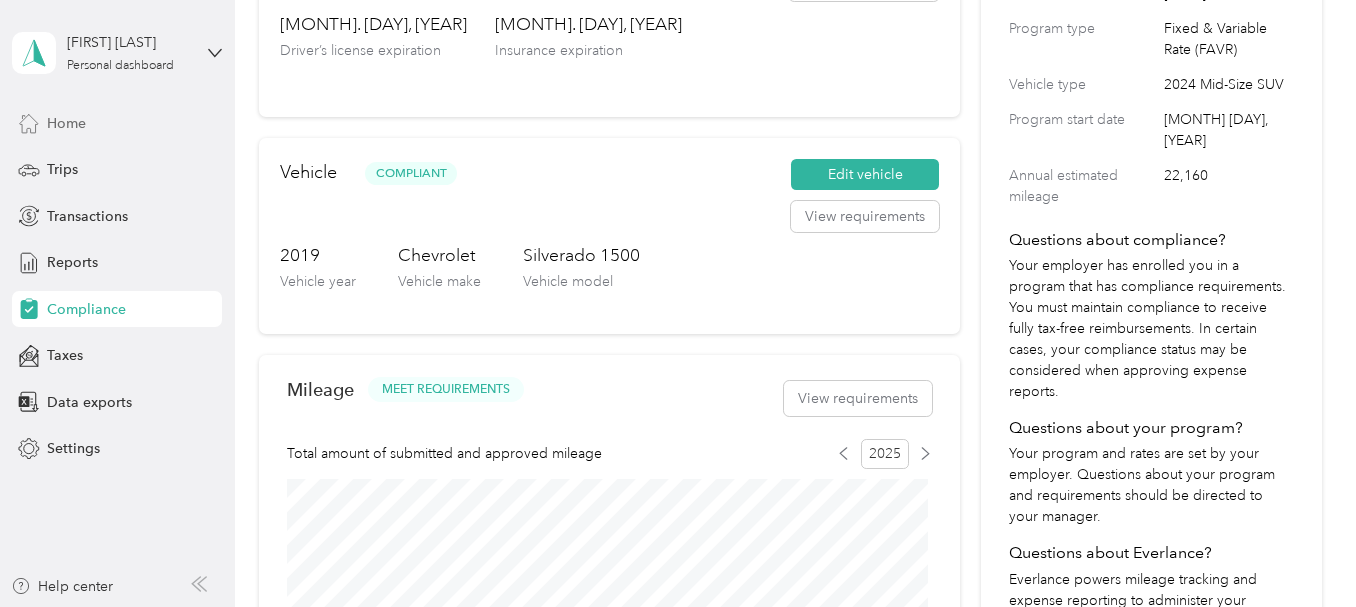 click on "Home" at bounding box center (66, 123) 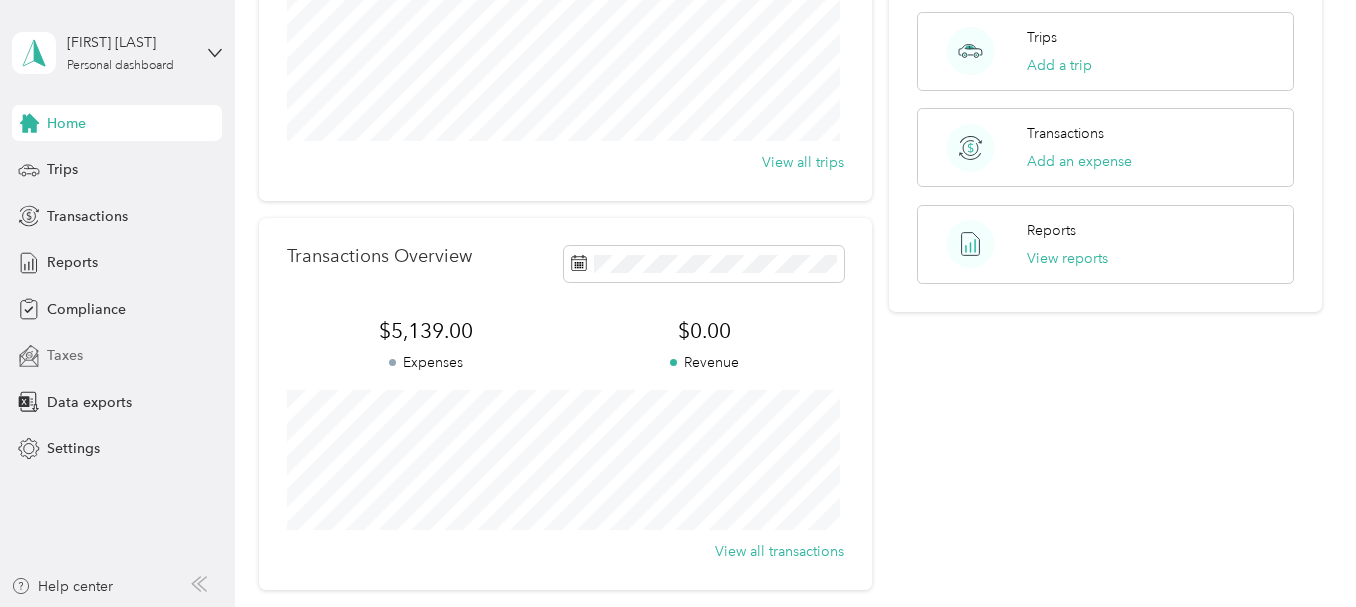 click on "Taxes" at bounding box center (65, 355) 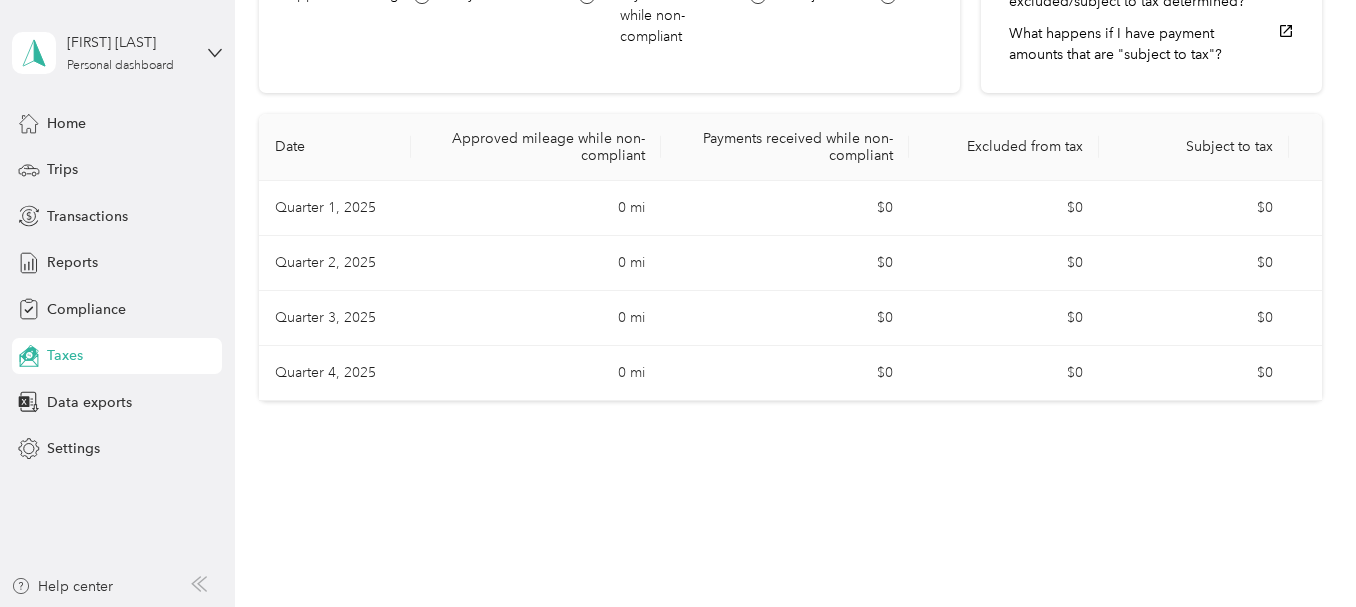 scroll, scrollTop: 260, scrollLeft: 0, axis: vertical 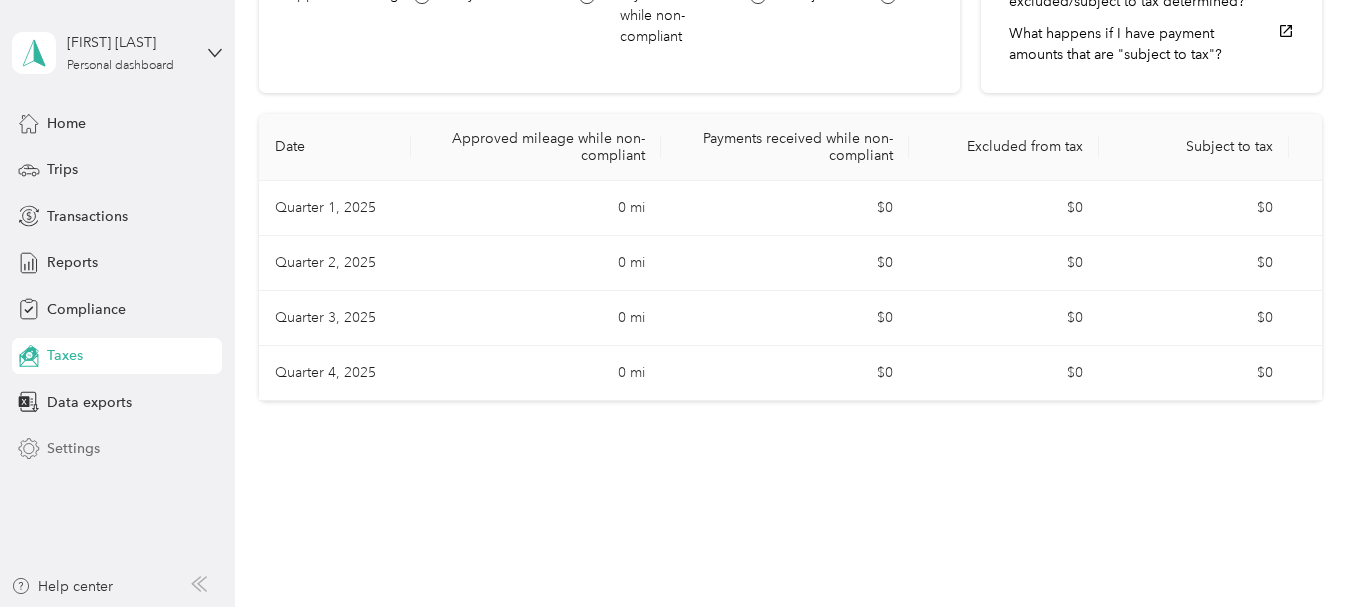 click on "Settings" at bounding box center [73, 448] 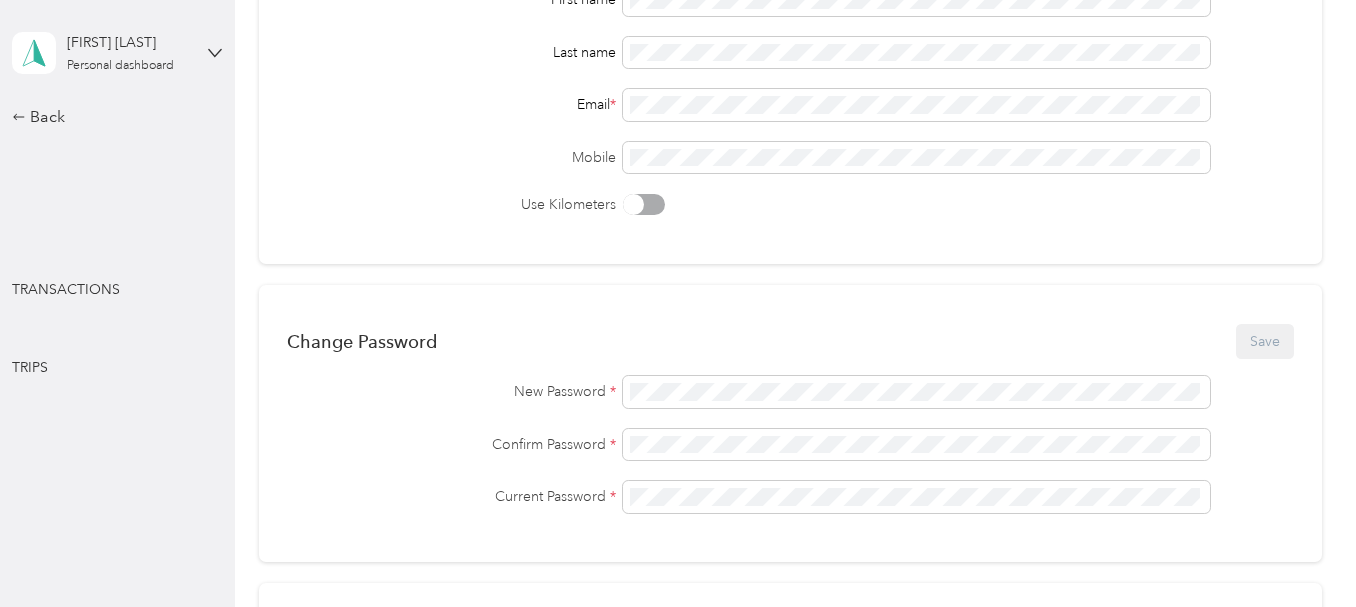 scroll, scrollTop: 300, scrollLeft: 0, axis: vertical 